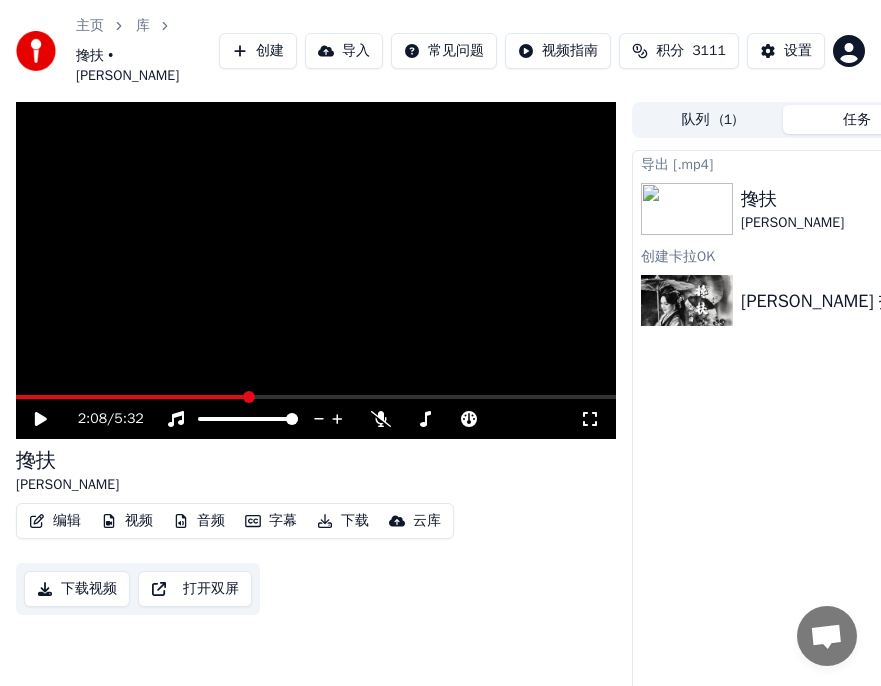 scroll, scrollTop: 81, scrollLeft: 201, axis: both 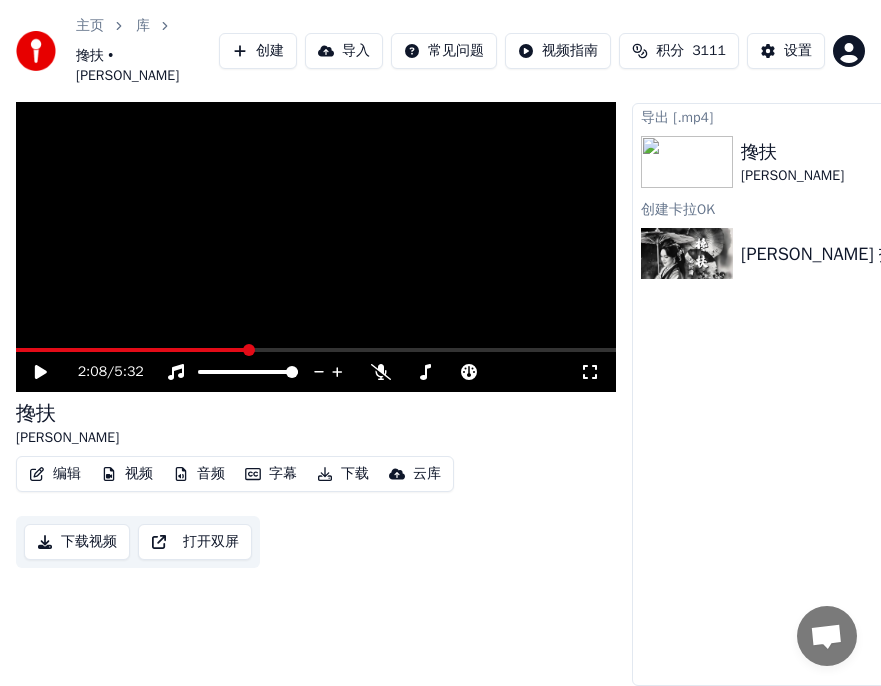 click on "主页" at bounding box center (90, 26) 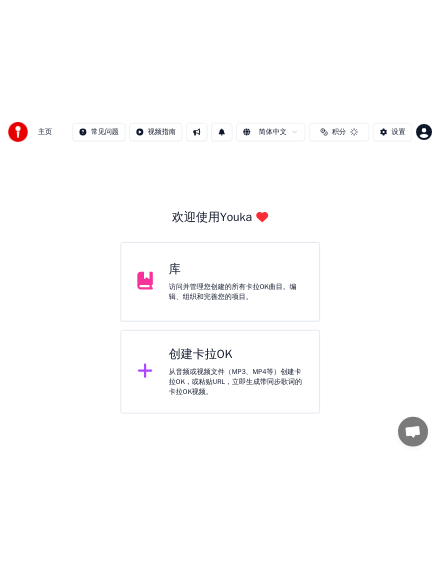 scroll, scrollTop: 0, scrollLeft: 0, axis: both 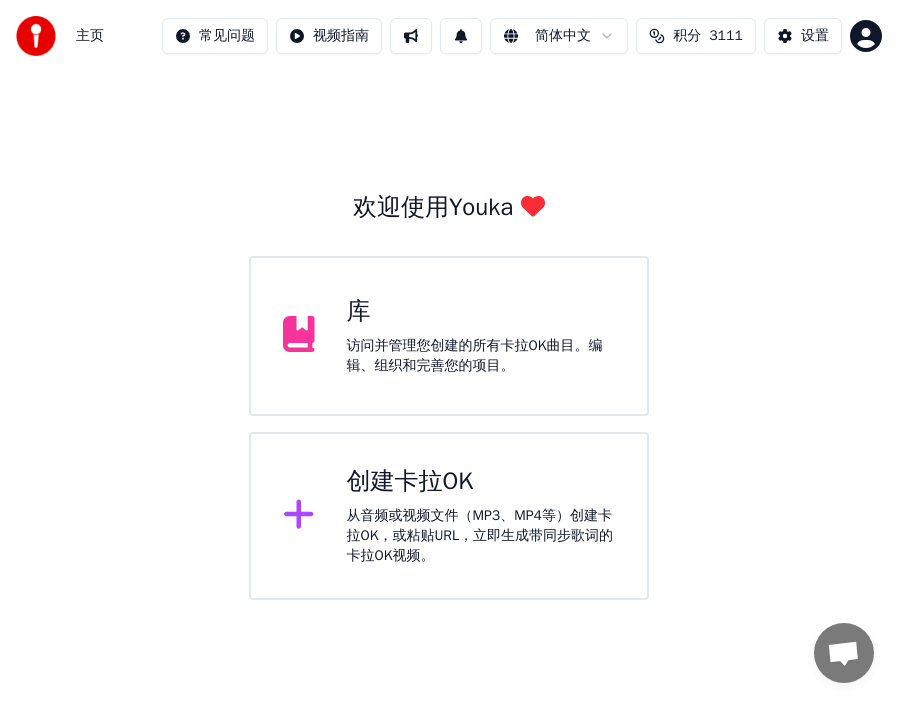 click on "从音频或视频文件（MP3、MP4等）创建卡拉OK，或粘贴URL，立即生成带同步歌词的卡拉OK视频。" at bounding box center (481, 536) 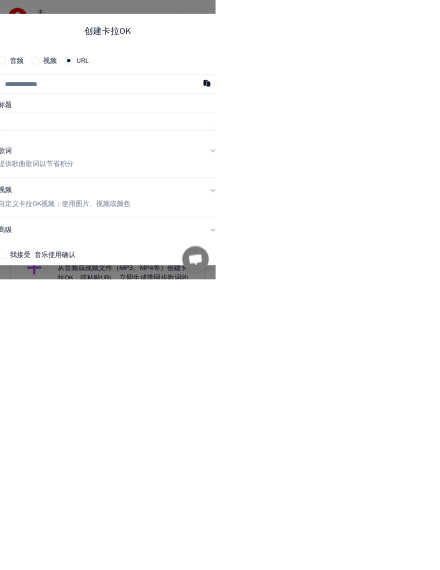 scroll, scrollTop: 2841, scrollLeft: 0, axis: vertical 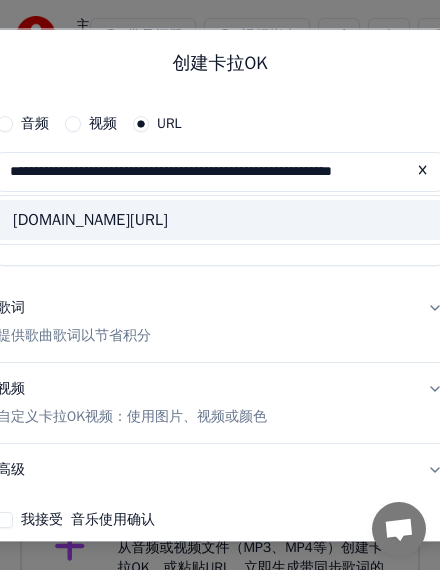 type on "**********" 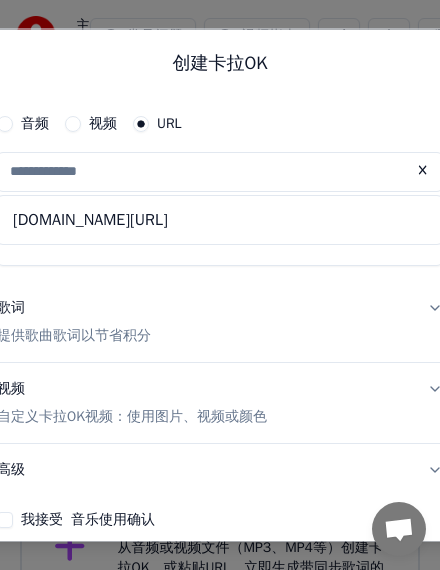 click on "歌词 提供歌曲歌词以节省积分" at bounding box center (220, 322) 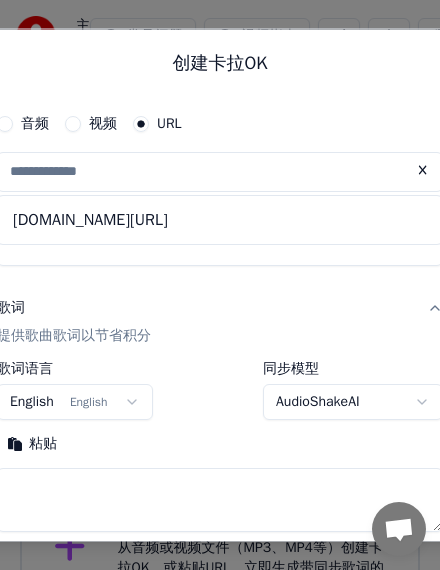 type on "**********" 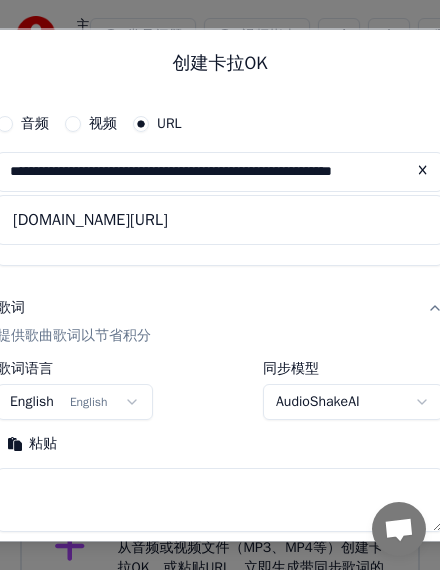 click on "English English" at bounding box center [75, 401] 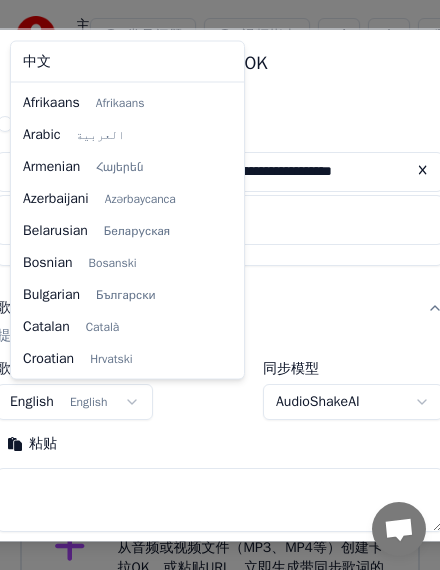 scroll, scrollTop: 128, scrollLeft: 0, axis: vertical 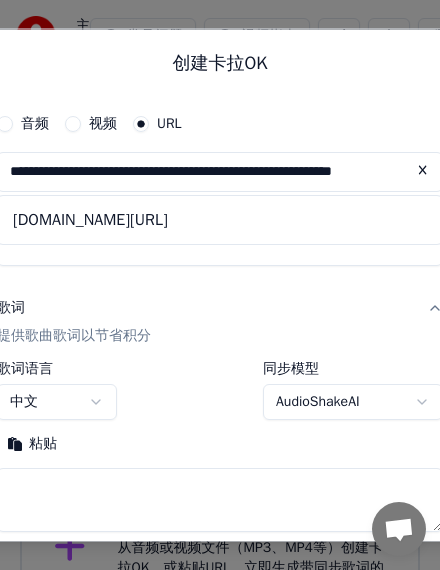 drag, startPoint x: 98, startPoint y: 512, endPoint x: 150, endPoint y: 459, distance: 74.24958 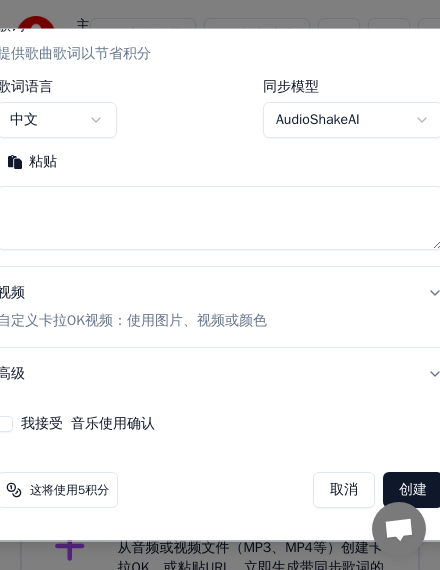 click on "我接受   音乐使用确认" at bounding box center (5, 424) 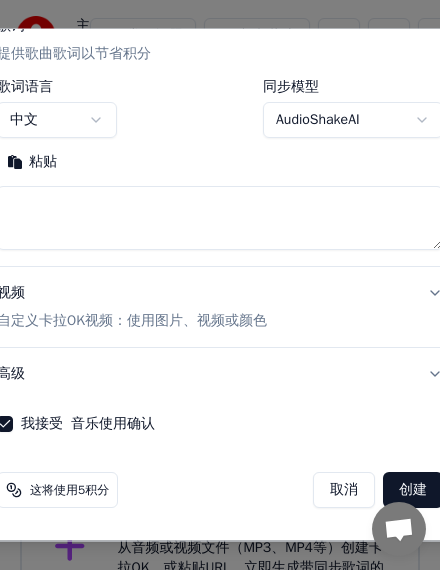 click on "创建" at bounding box center [413, 490] 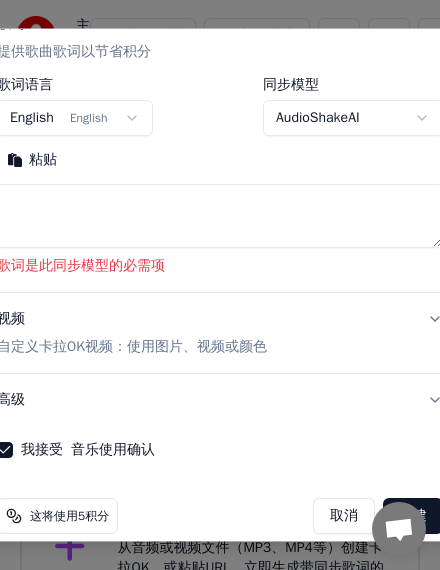 scroll, scrollTop: 0, scrollLeft: 0, axis: both 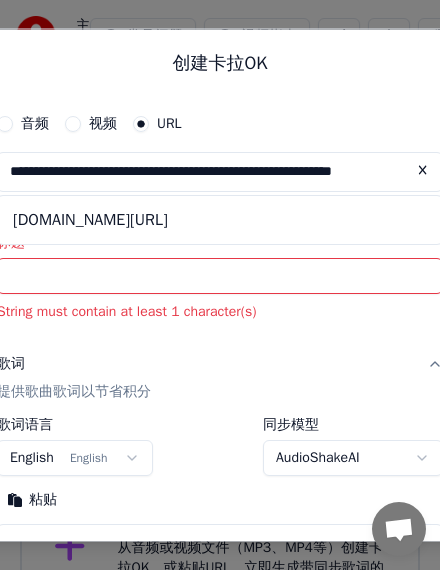 click on "[DOMAIN_NAME][URL]" at bounding box center (220, 220) 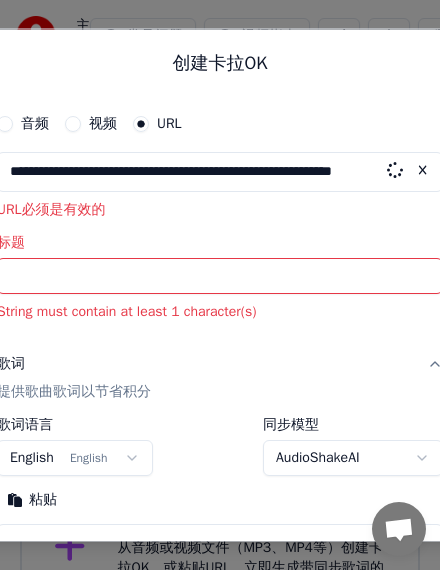 type on "**********" 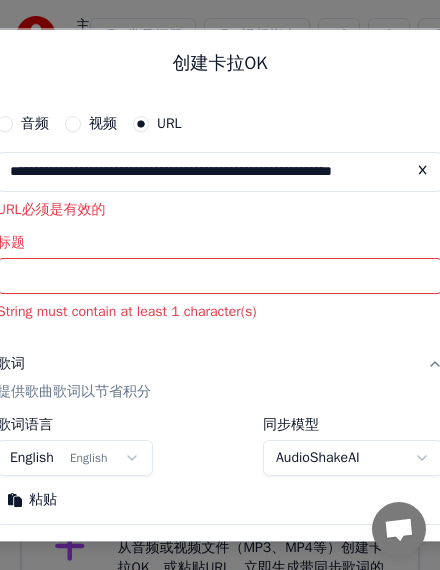 click on "**********" at bounding box center [220, 172] 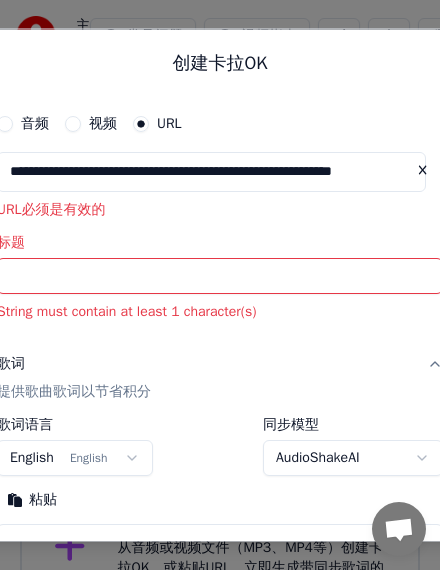 drag, startPoint x: 11, startPoint y: 171, endPoint x: 655, endPoint y: 191, distance: 644.3105 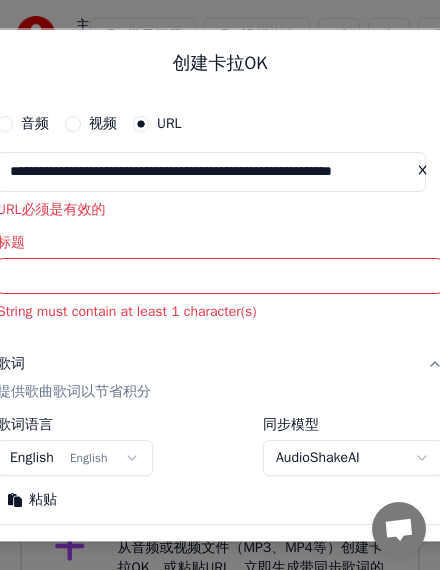scroll, scrollTop: 0, scrollLeft: 0, axis: both 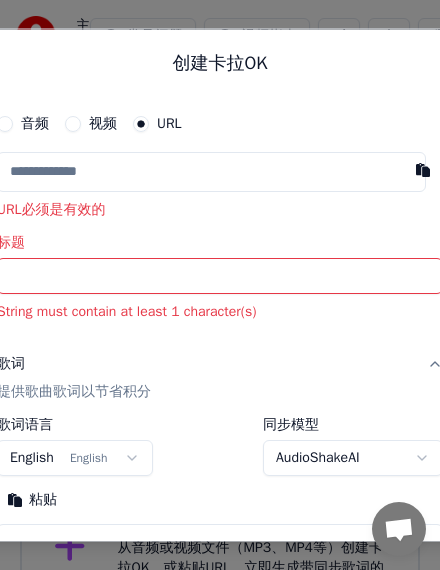 click on "音频 视频 URL" at bounding box center [220, 124] 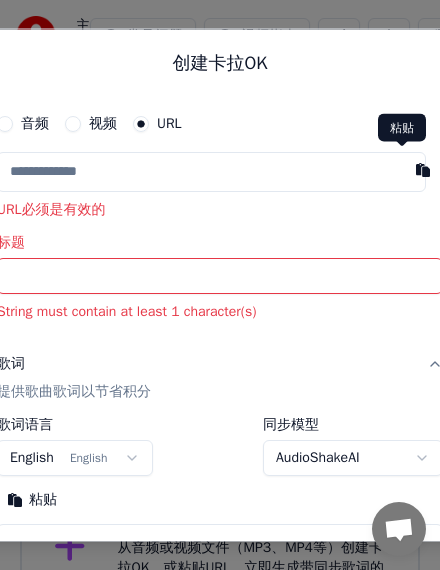 click at bounding box center [423, 170] 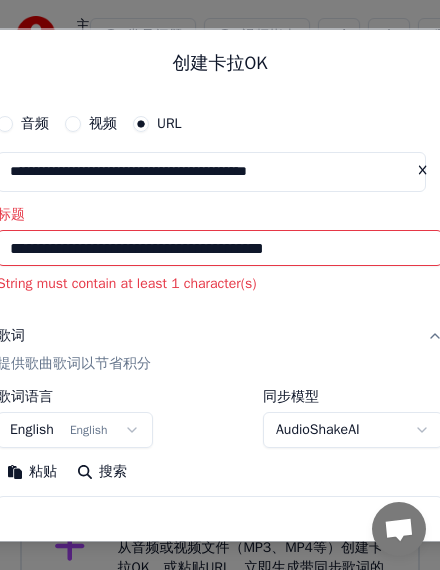 type on "**********" 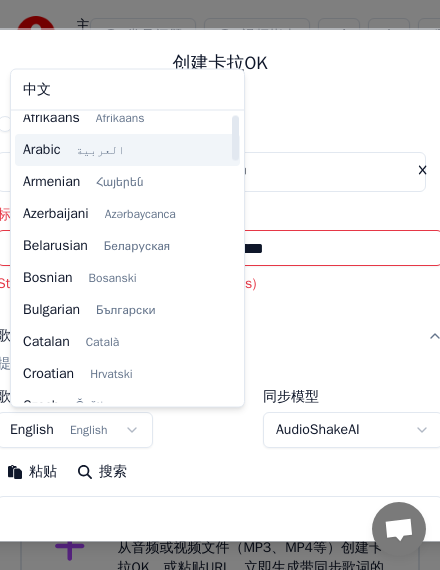 scroll, scrollTop: 0, scrollLeft: 0, axis: both 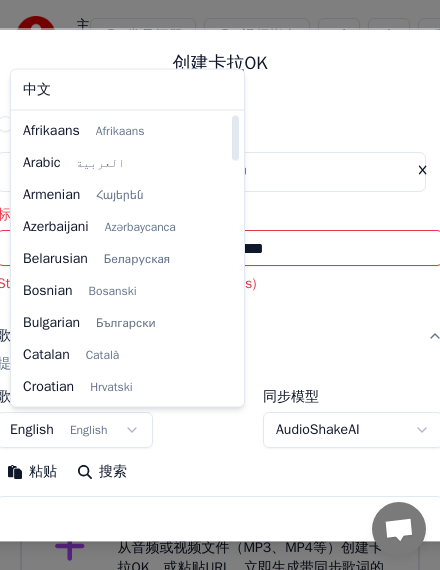 select on "**" 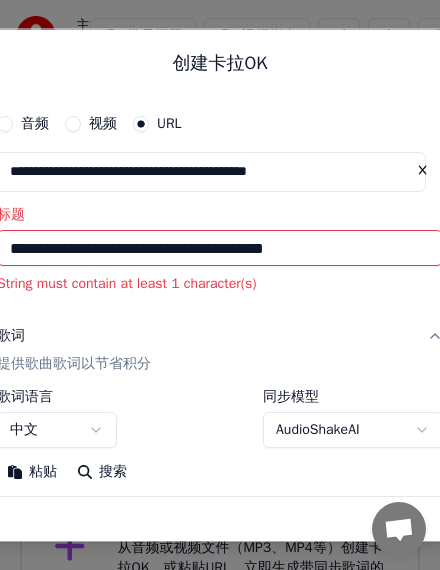 click on "粘贴" at bounding box center [32, 471] 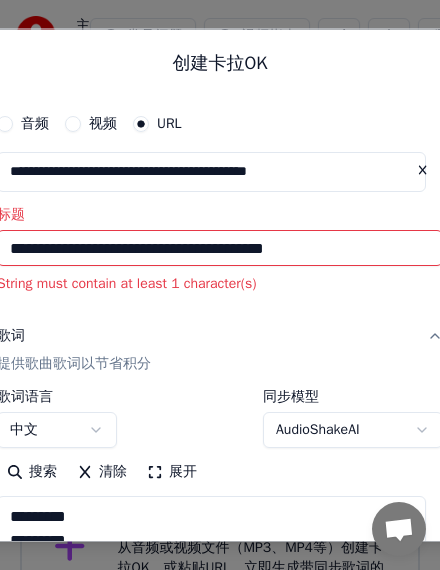 type on "**********" 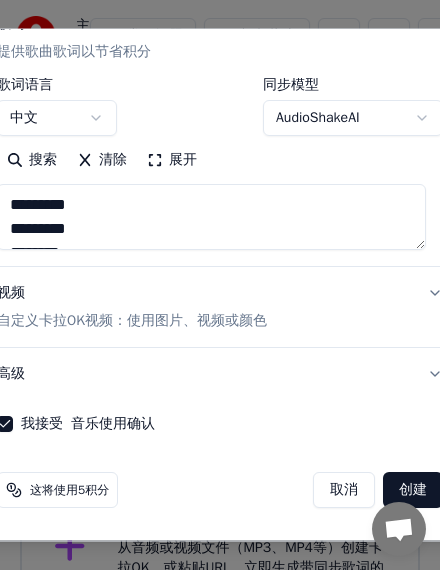 click on "创建" at bounding box center [413, 490] 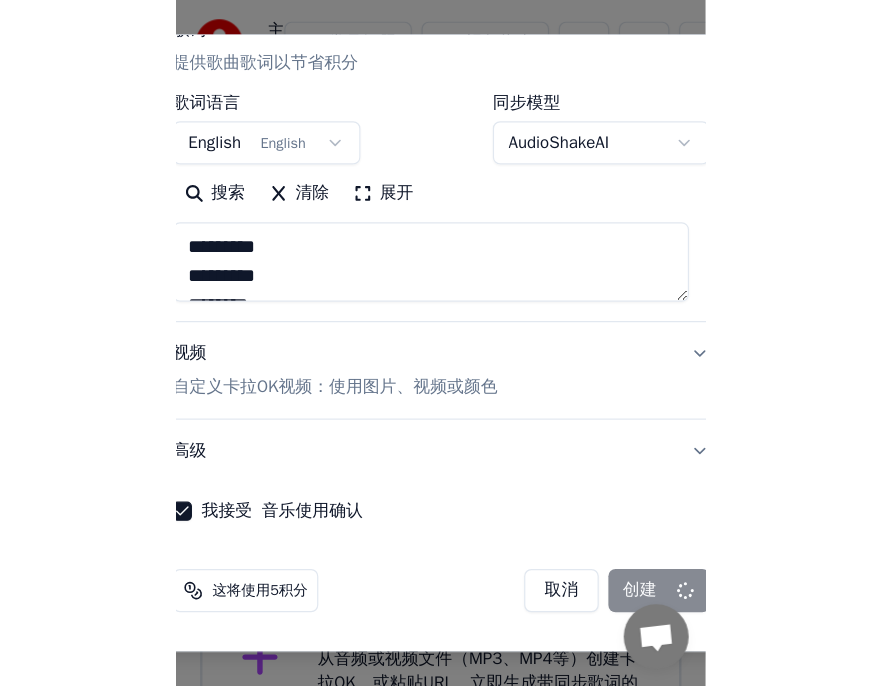 scroll, scrollTop: 283, scrollLeft: 0, axis: vertical 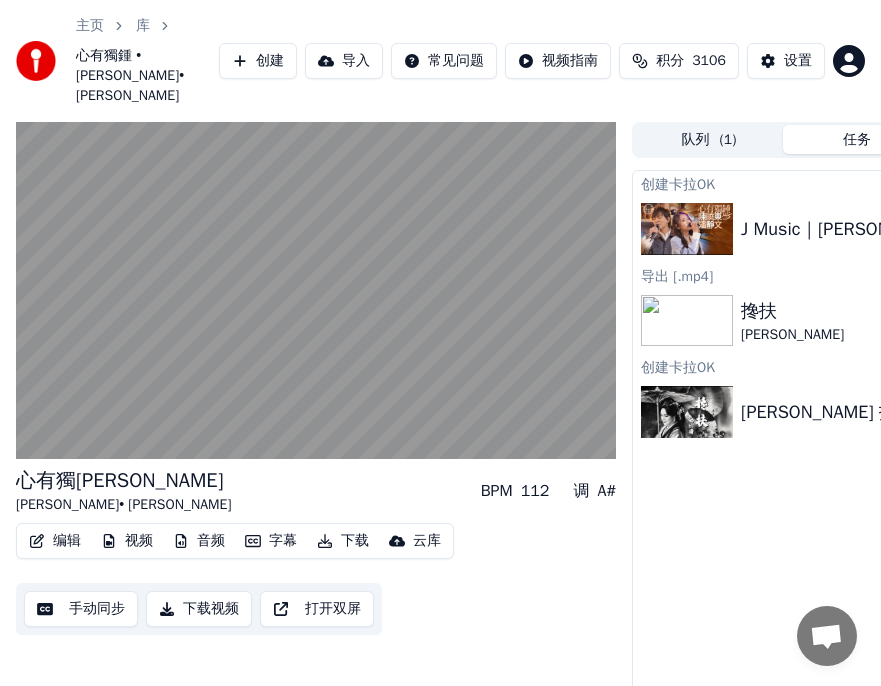 click on "字幕" at bounding box center (271, 541) 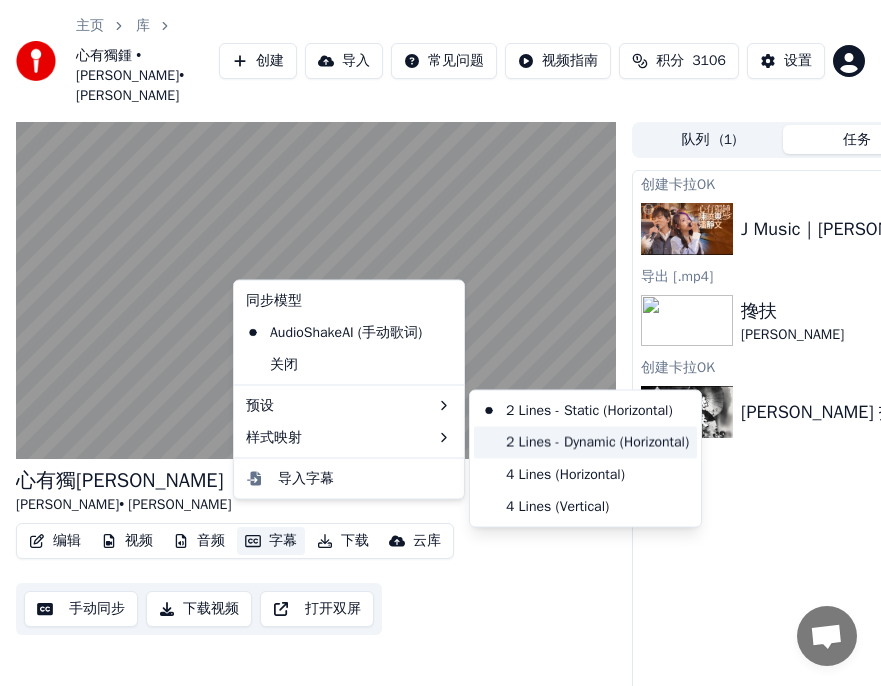 click on "2 Lines - Dynamic (Horizontal)" at bounding box center [585, 442] 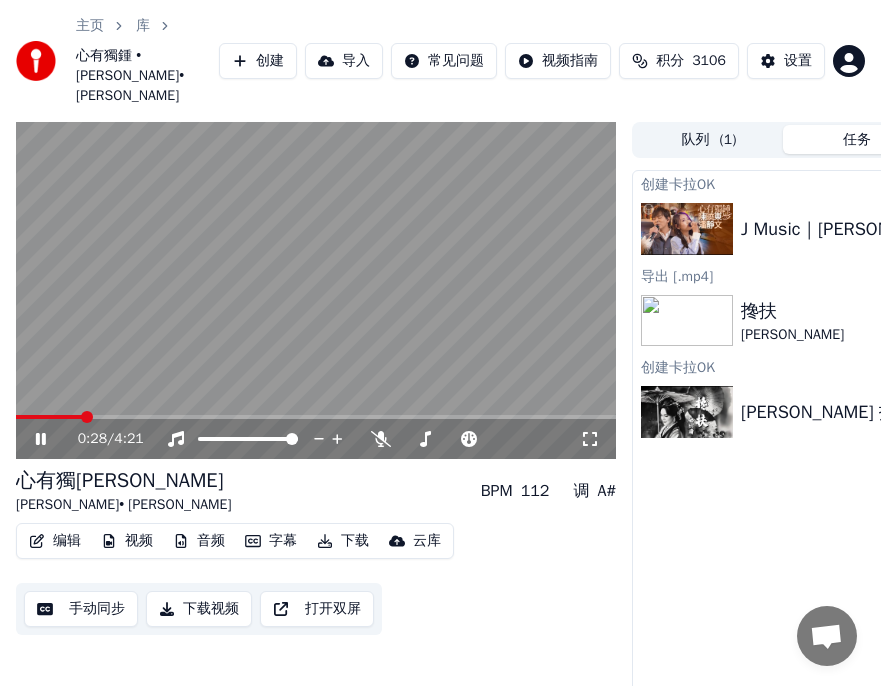 click 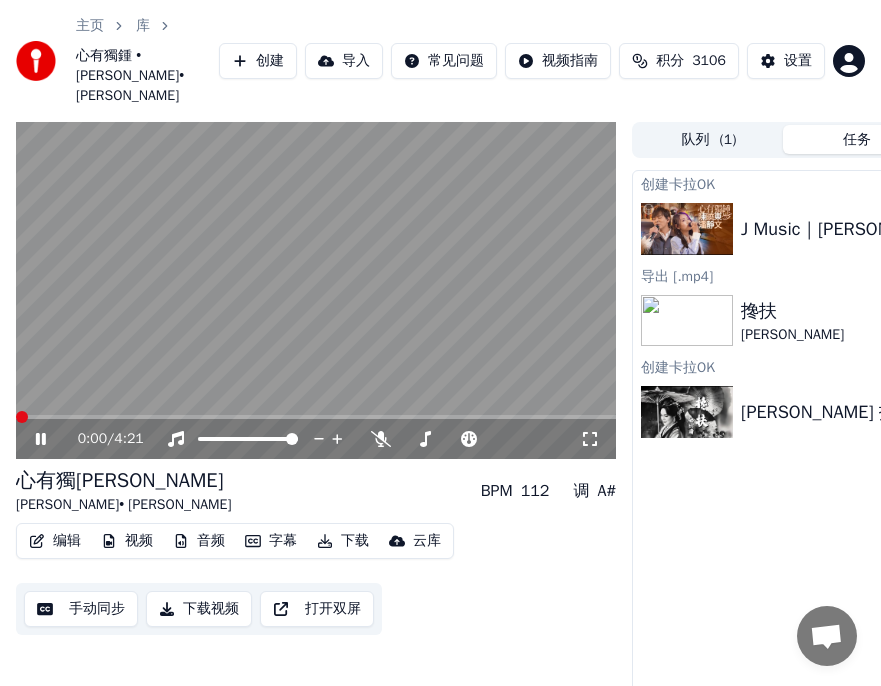 click at bounding box center [316, 417] 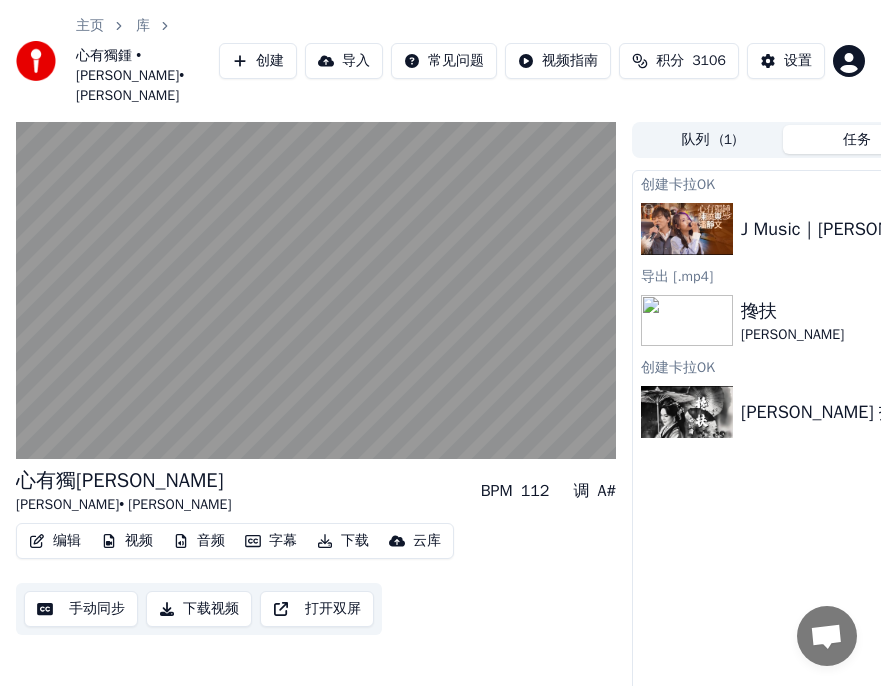 click on "下载" at bounding box center (343, 541) 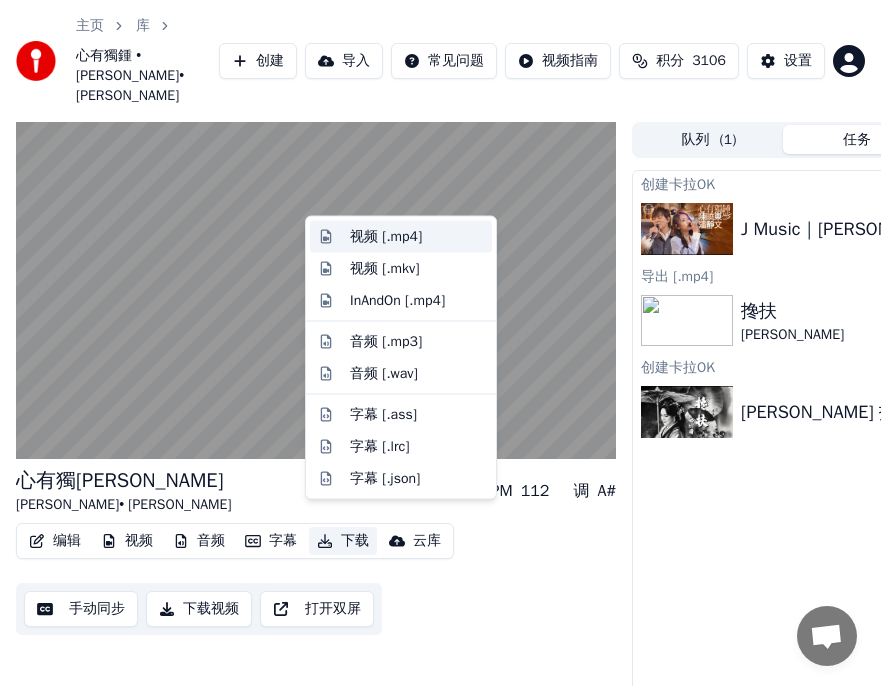 click on "视频 [.mp4]" at bounding box center [386, 237] 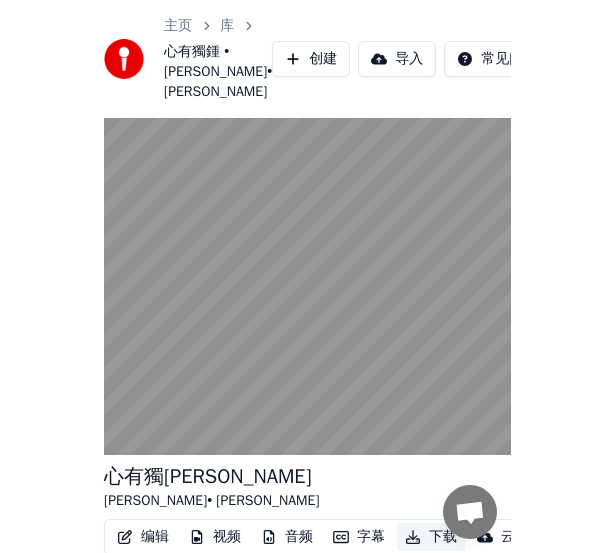 scroll, scrollTop: 2923, scrollLeft: 0, axis: vertical 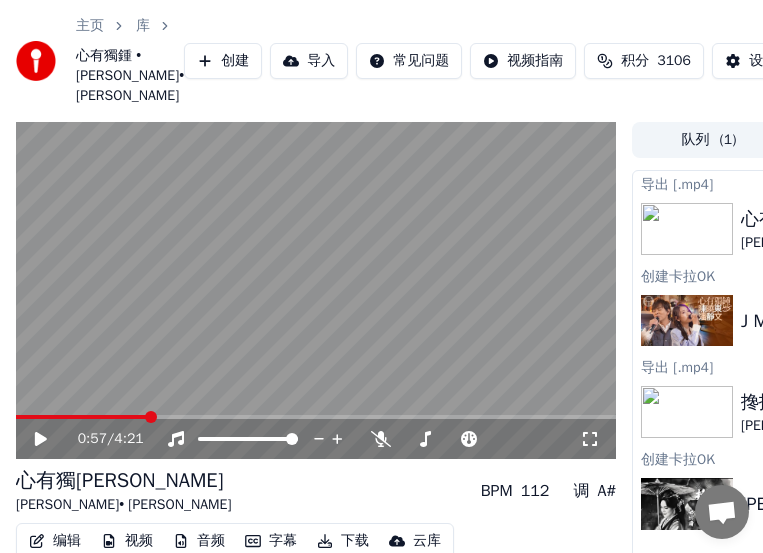 click on "主页 库 心有獨鍾 • [PERSON_NAME]• [PERSON_NAME] 创建 导入 常见问题 视频指南 积分 3106 设置" at bounding box center [381, 61] 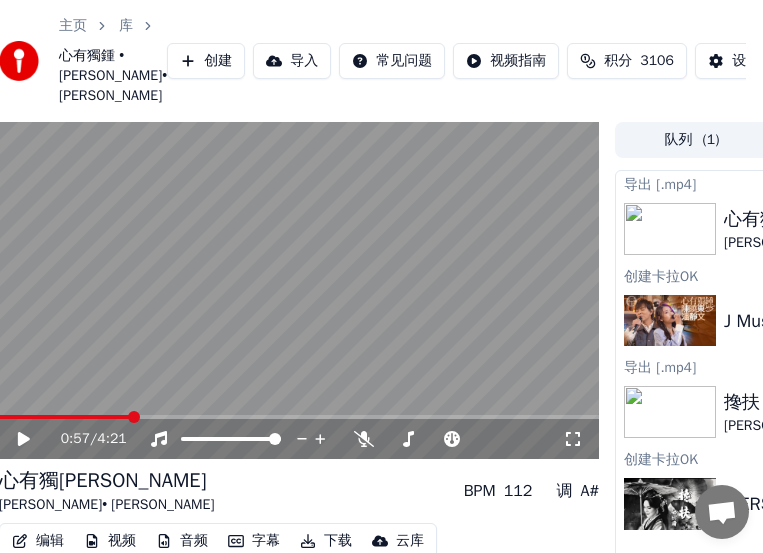 scroll, scrollTop: 0, scrollLeft: 64, axis: horizontal 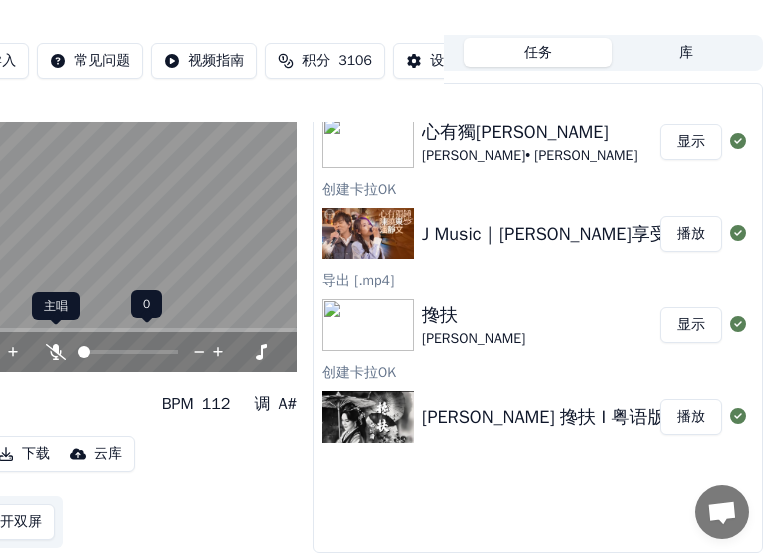 click 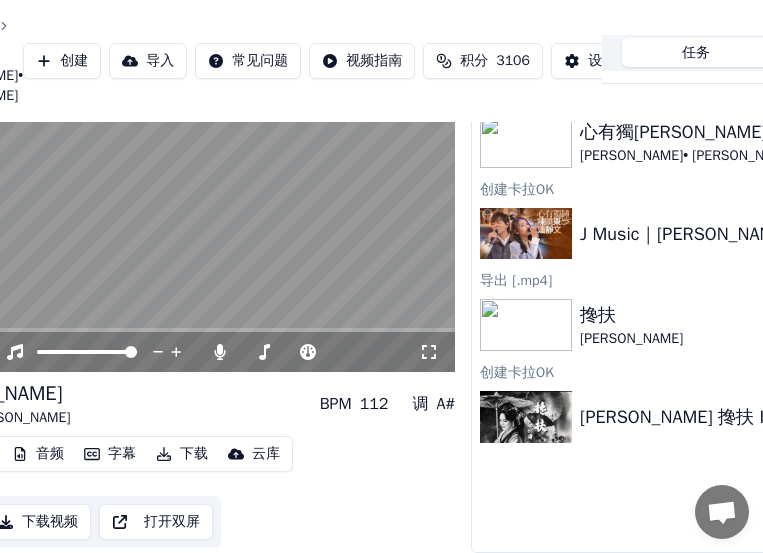 scroll, scrollTop: 211, scrollLeft: 160, axis: both 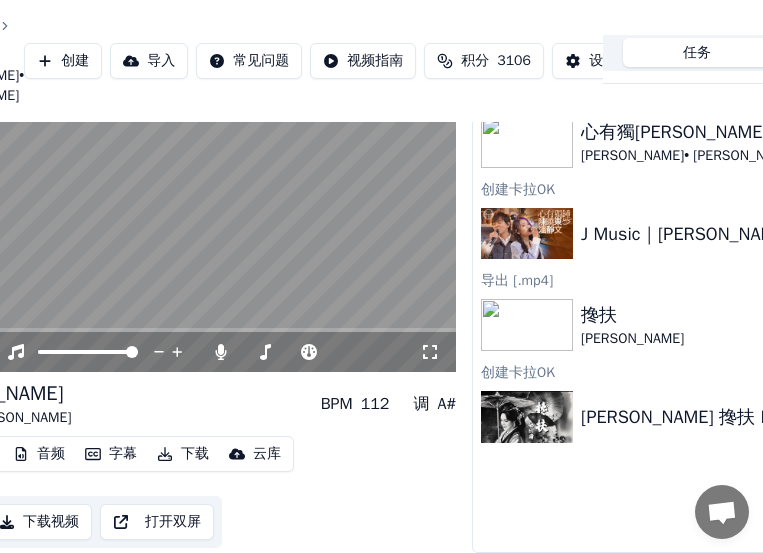 click on "下载" at bounding box center (183, 454) 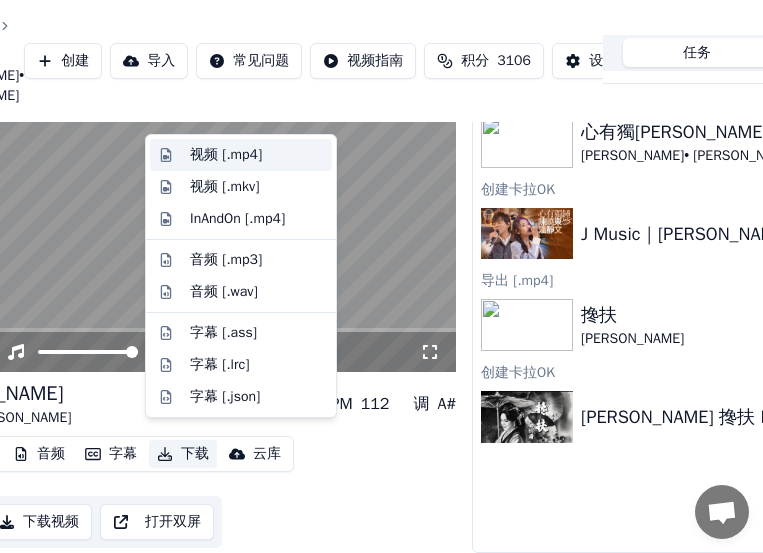 click on "视频 [.mp4]" at bounding box center (226, 155) 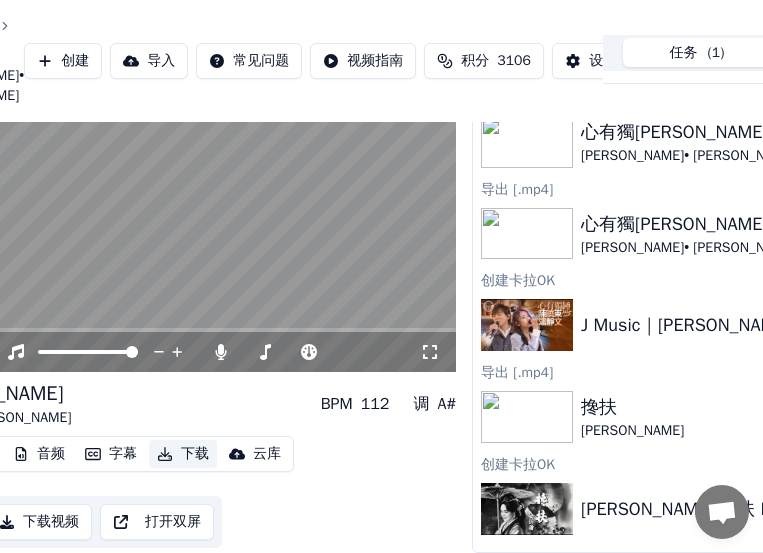 scroll, scrollTop: 0, scrollLeft: 160, axis: horizontal 